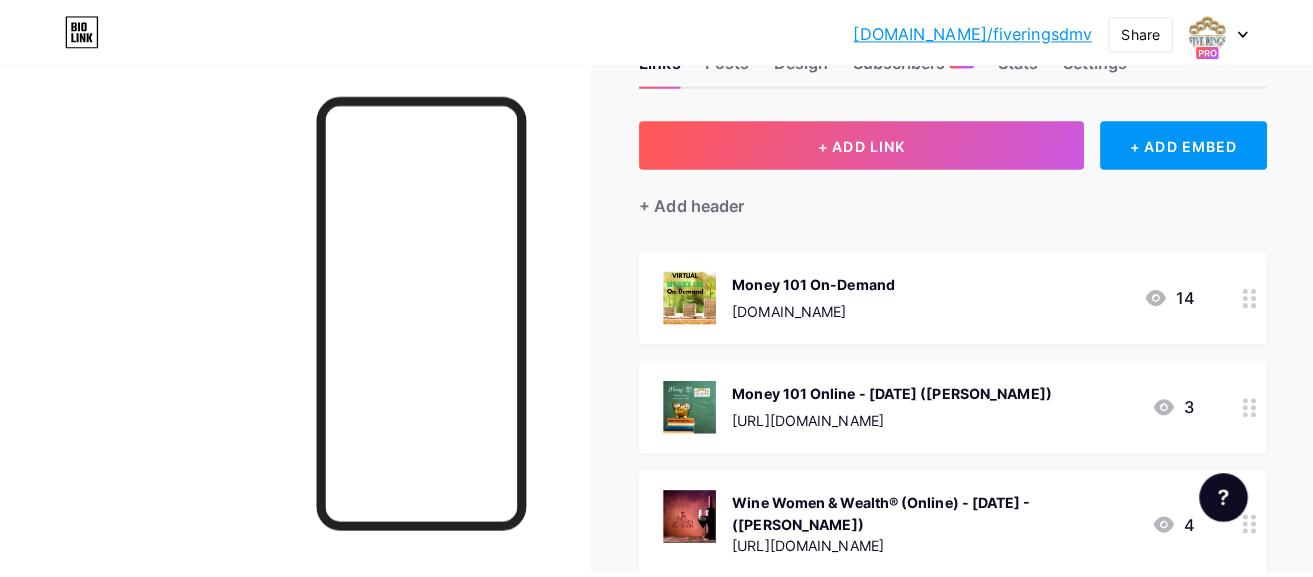 scroll, scrollTop: 99, scrollLeft: 0, axis: vertical 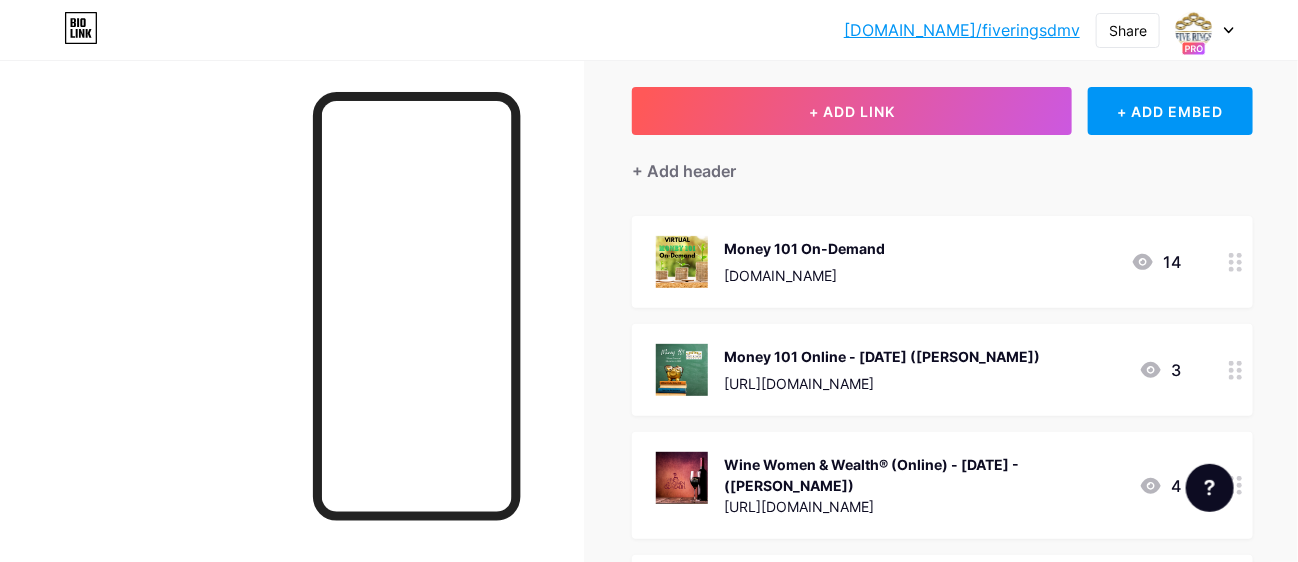 click 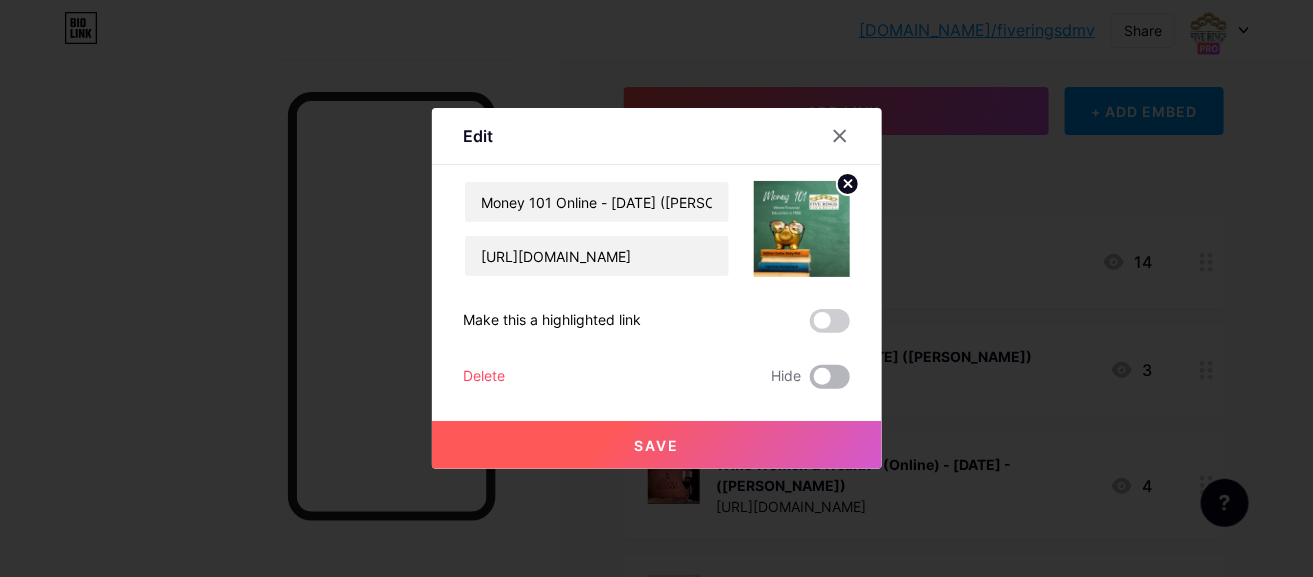 click at bounding box center [830, 377] 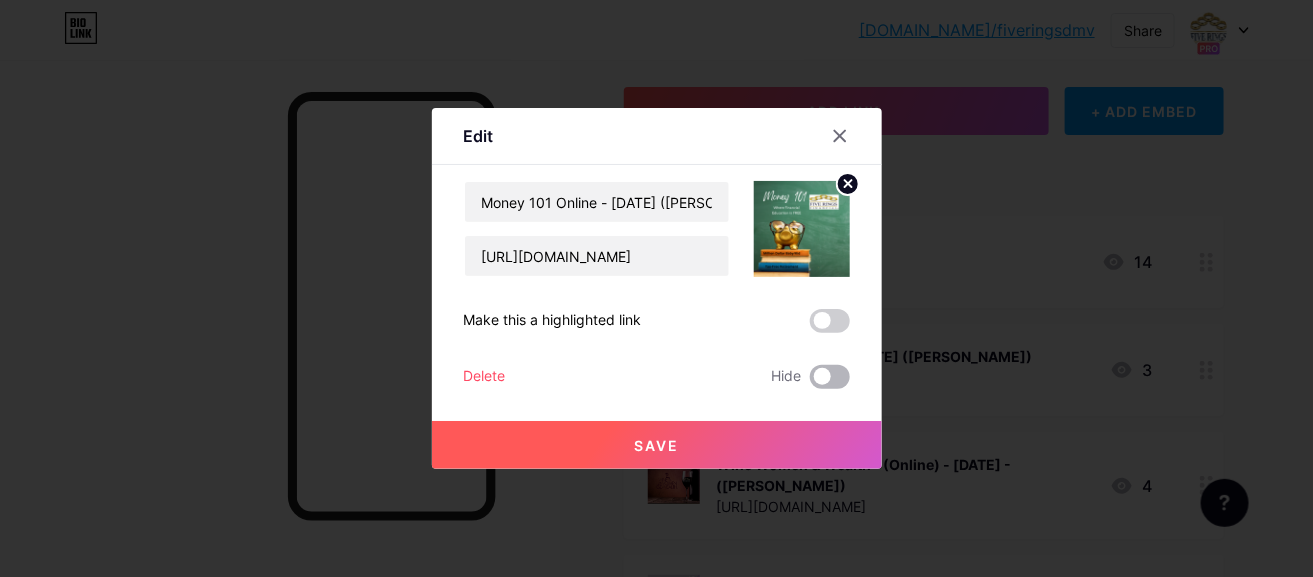 click at bounding box center [810, 382] 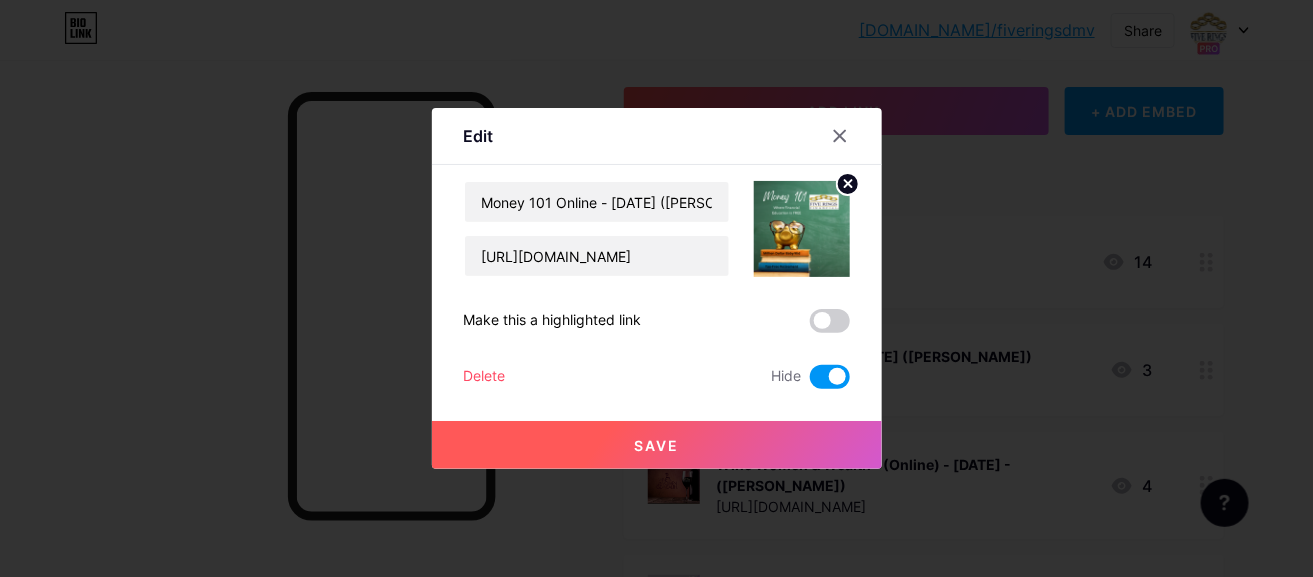 click on "Save" at bounding box center [656, 445] 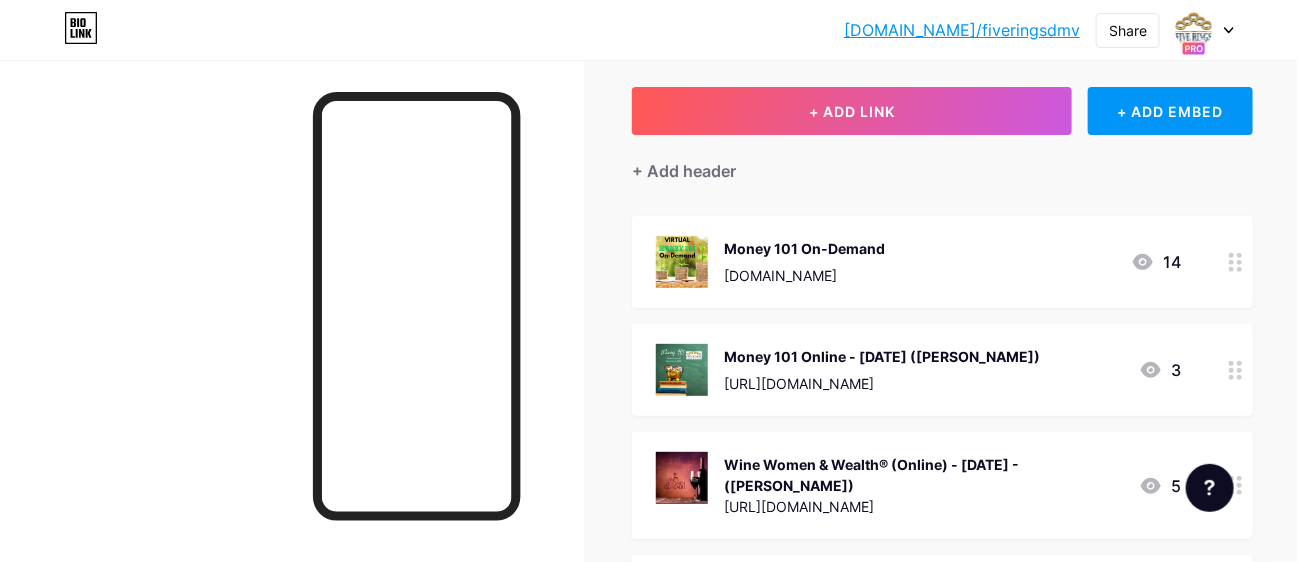 click on "Wine Women & Wealth® (Online) - [DATE] - ([PERSON_NAME])
[URL][DOMAIN_NAME]
5" at bounding box center (942, 485) 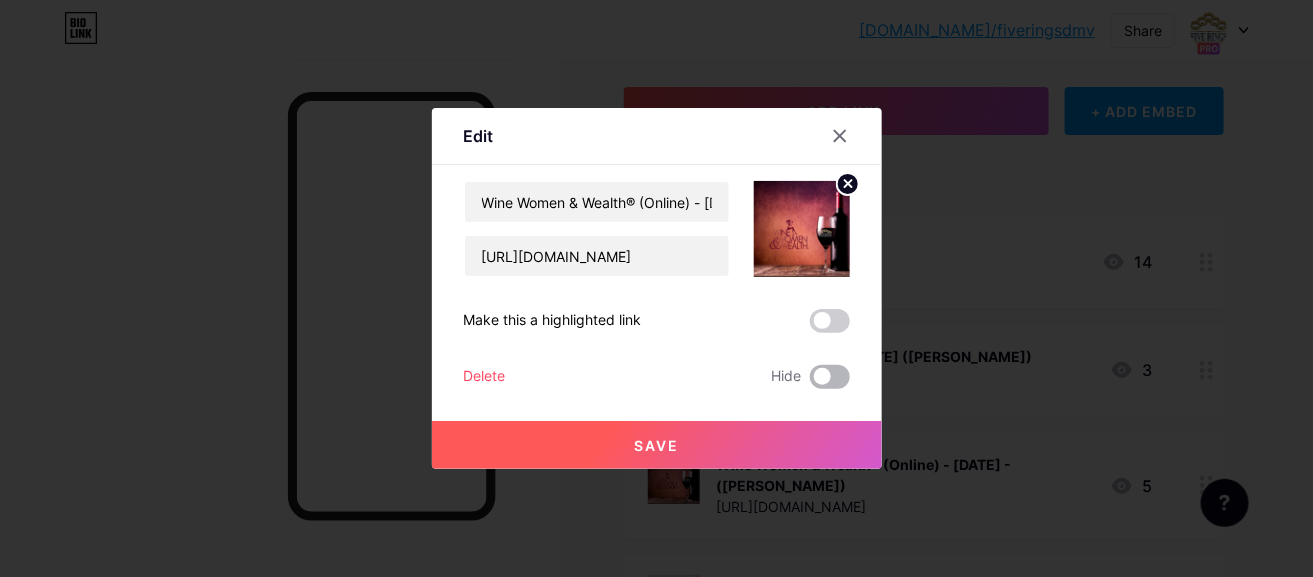 click at bounding box center (830, 377) 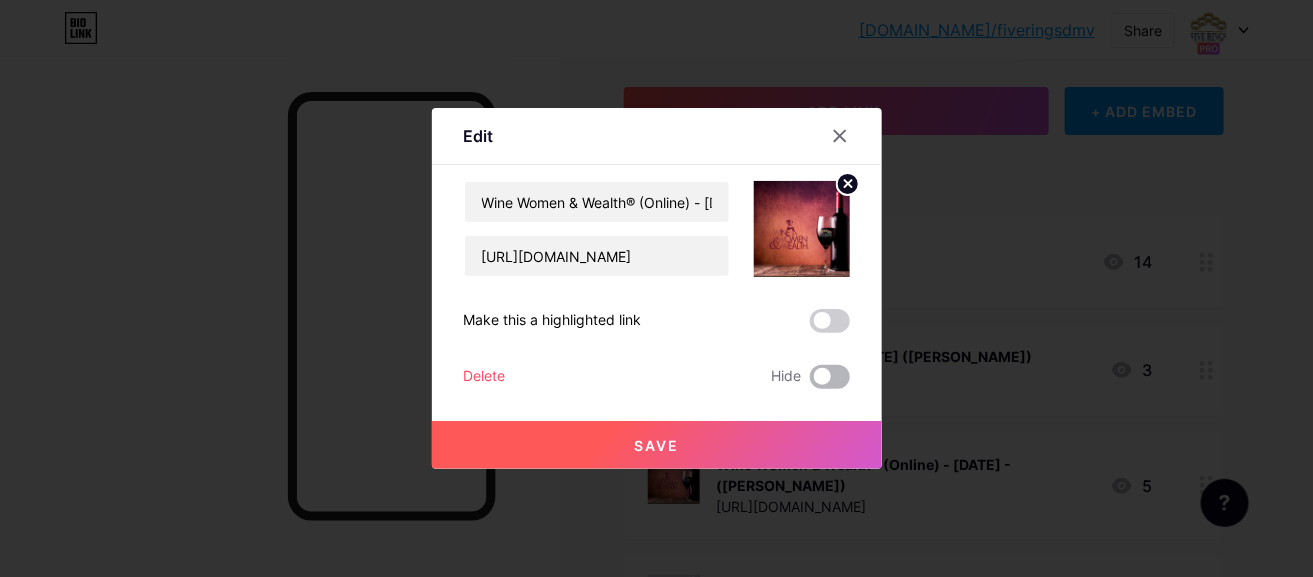 click at bounding box center [810, 382] 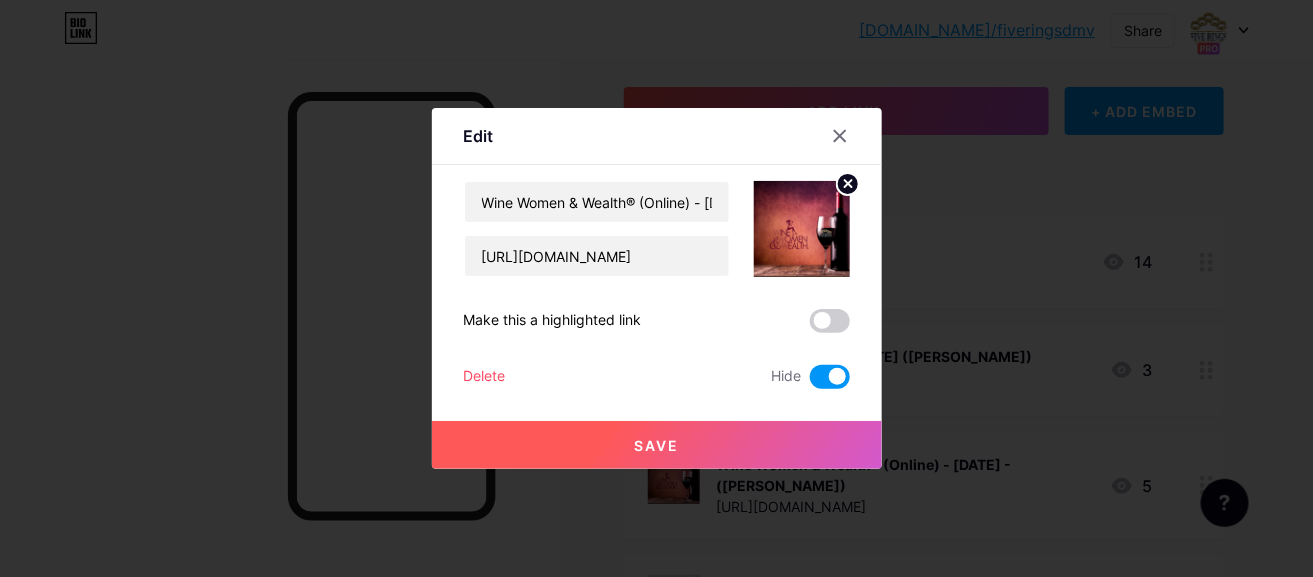 click on "Save" at bounding box center [656, 445] 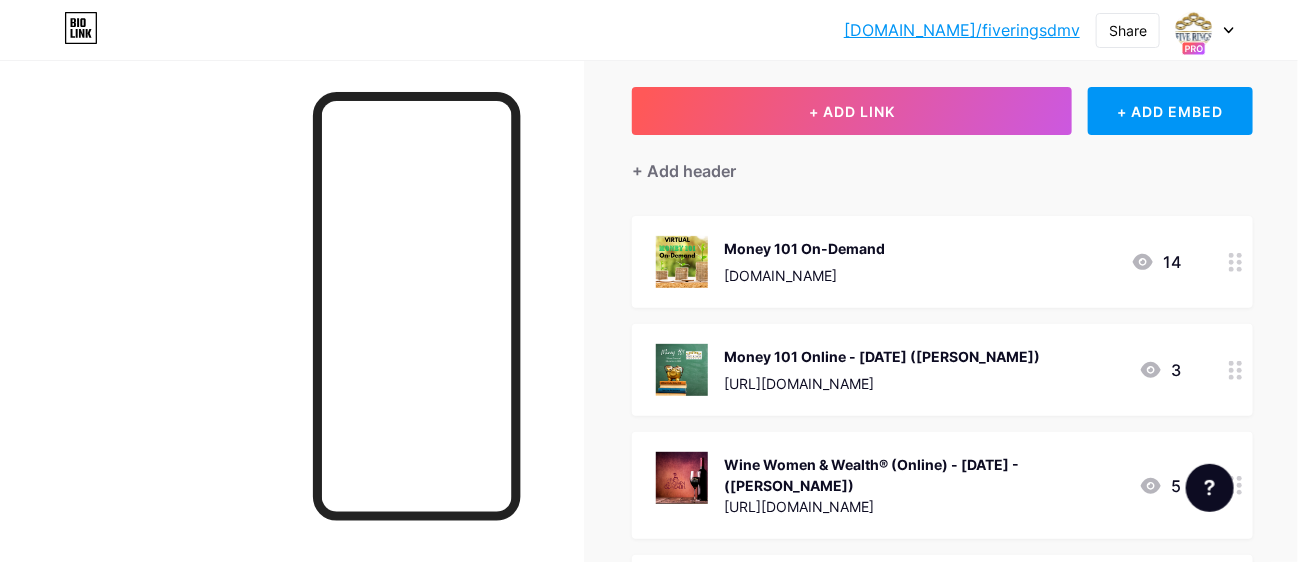click on "Money 101 Online - [DATE] ([PERSON_NAME])
[URL][DOMAIN_NAME]
3" at bounding box center (942, 370) 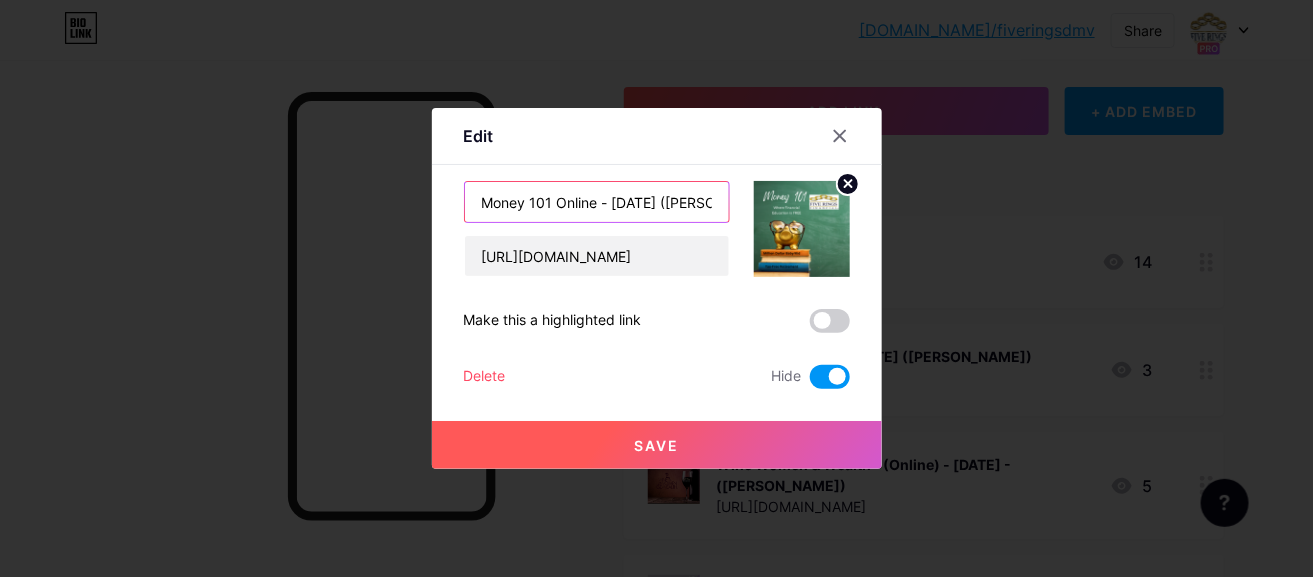 click on "Money 101 Online - [DATE] ([PERSON_NAME])" at bounding box center [597, 202] 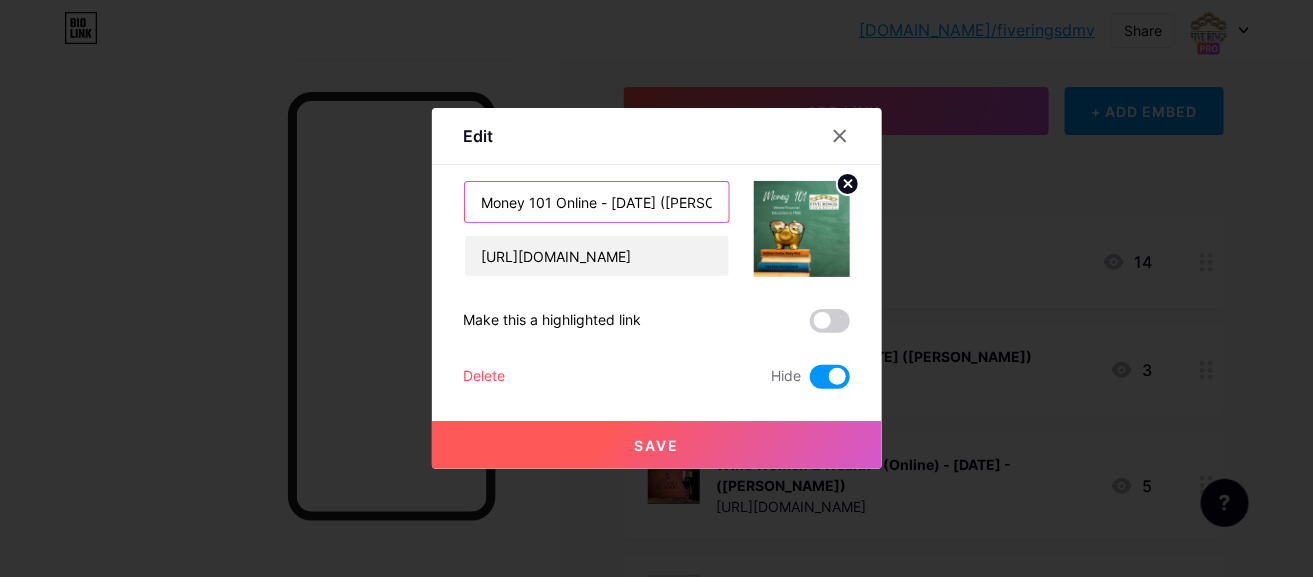 type on "Money 101 Online - [DATE] ([PERSON_NAME])" 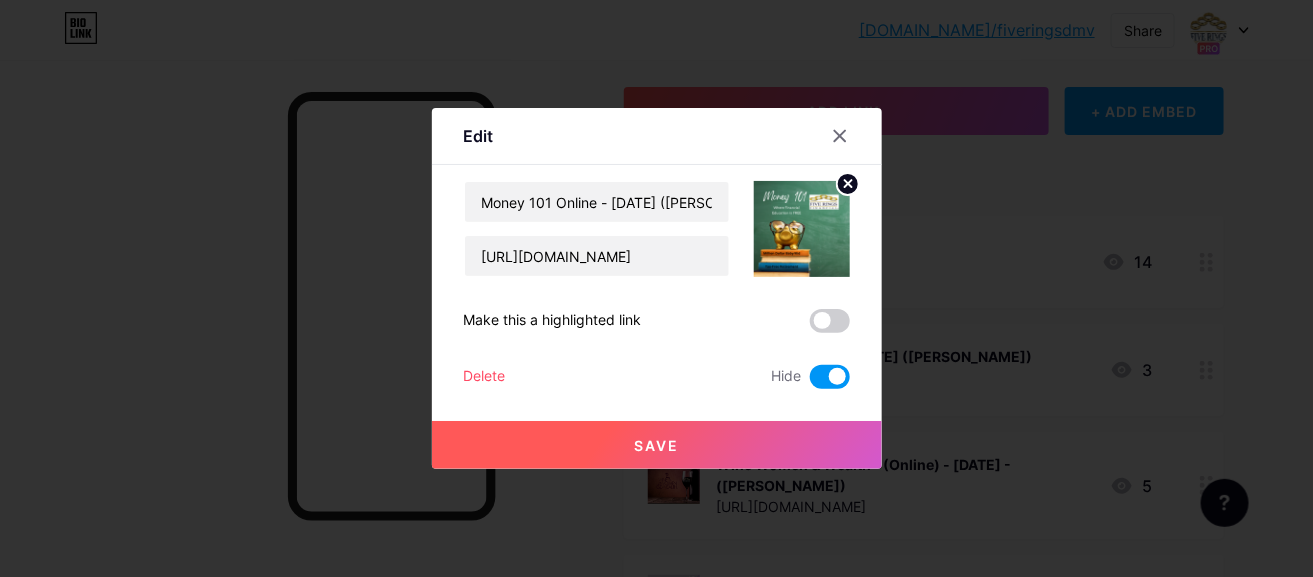 click at bounding box center (830, 377) 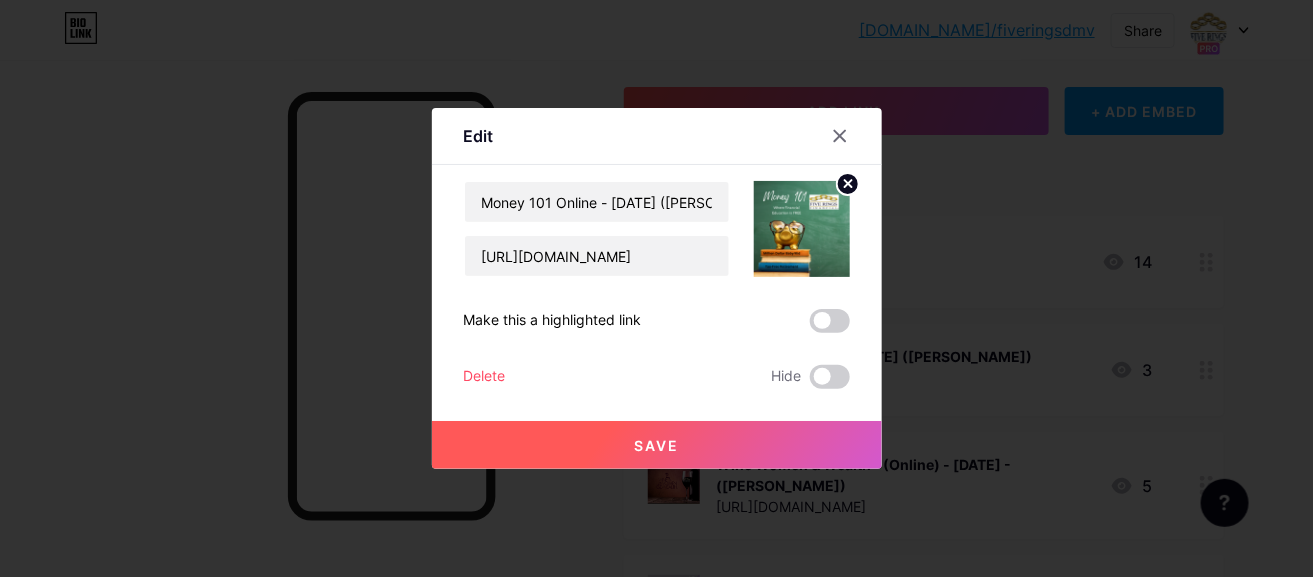 click on "Save" at bounding box center (656, 445) 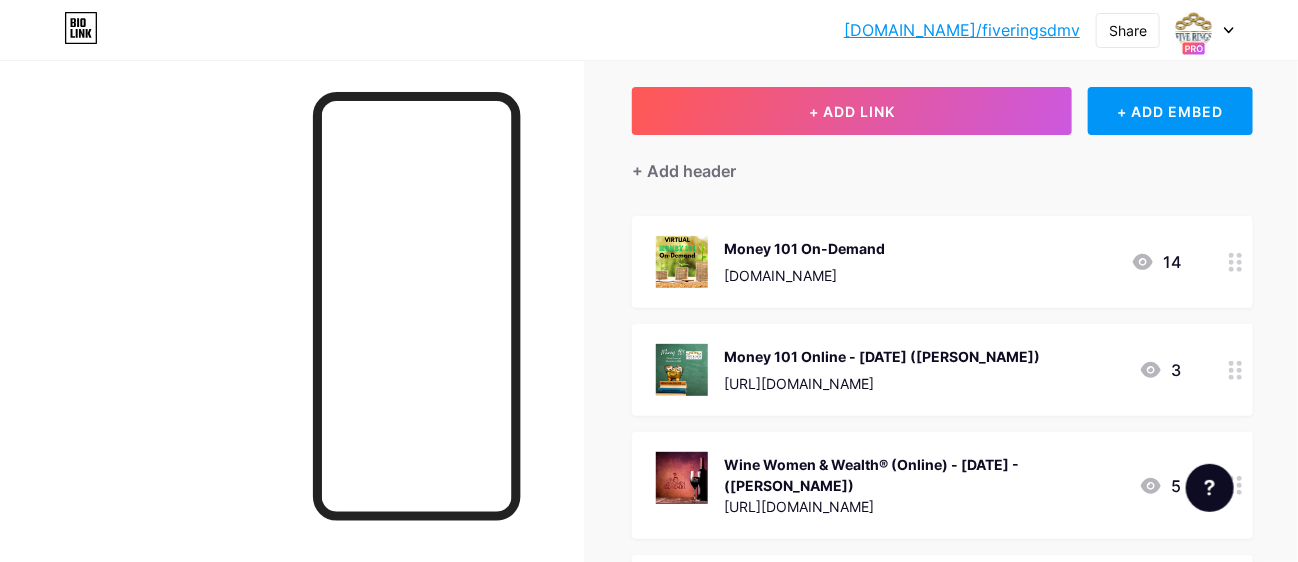click on "Wine Women & Wealth® (Online) - [DATE] - ([PERSON_NAME])" at bounding box center [923, 475] 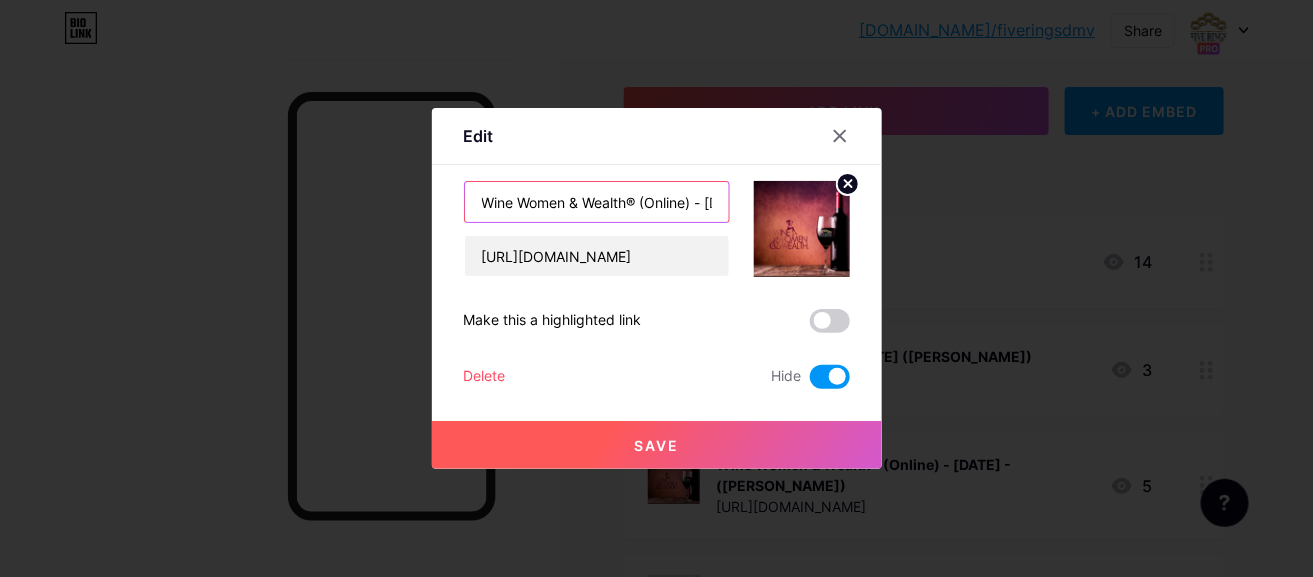click on "Wine Women & Wealth® (Online) - [DATE] - ([PERSON_NAME])" at bounding box center (597, 202) 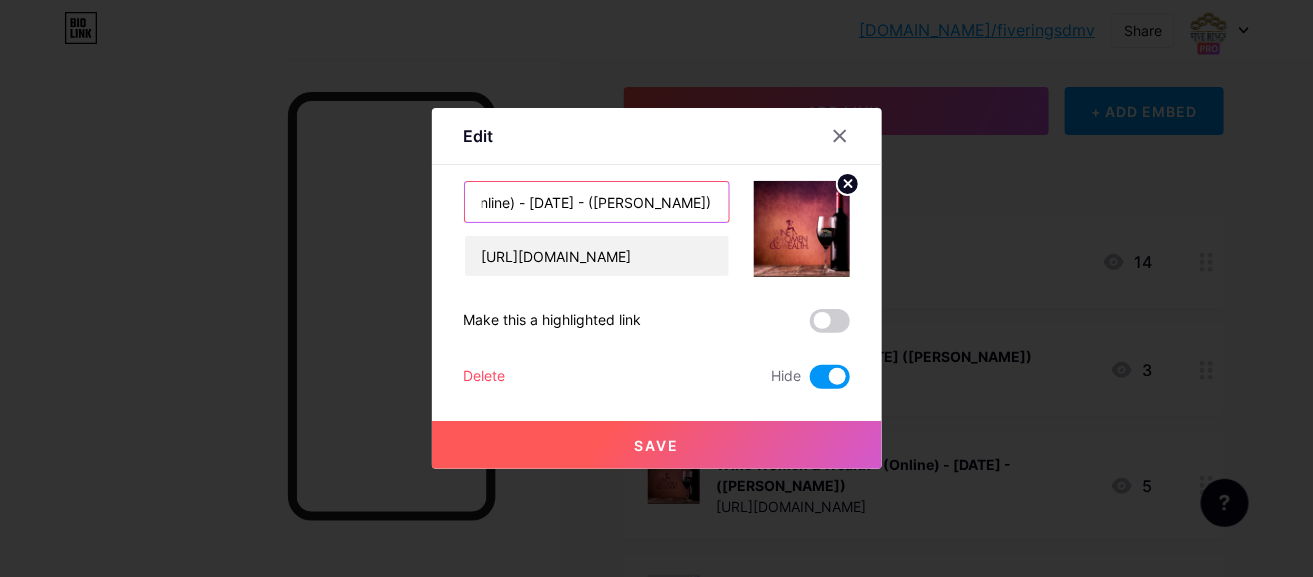 scroll, scrollTop: 0, scrollLeft: 220, axis: horizontal 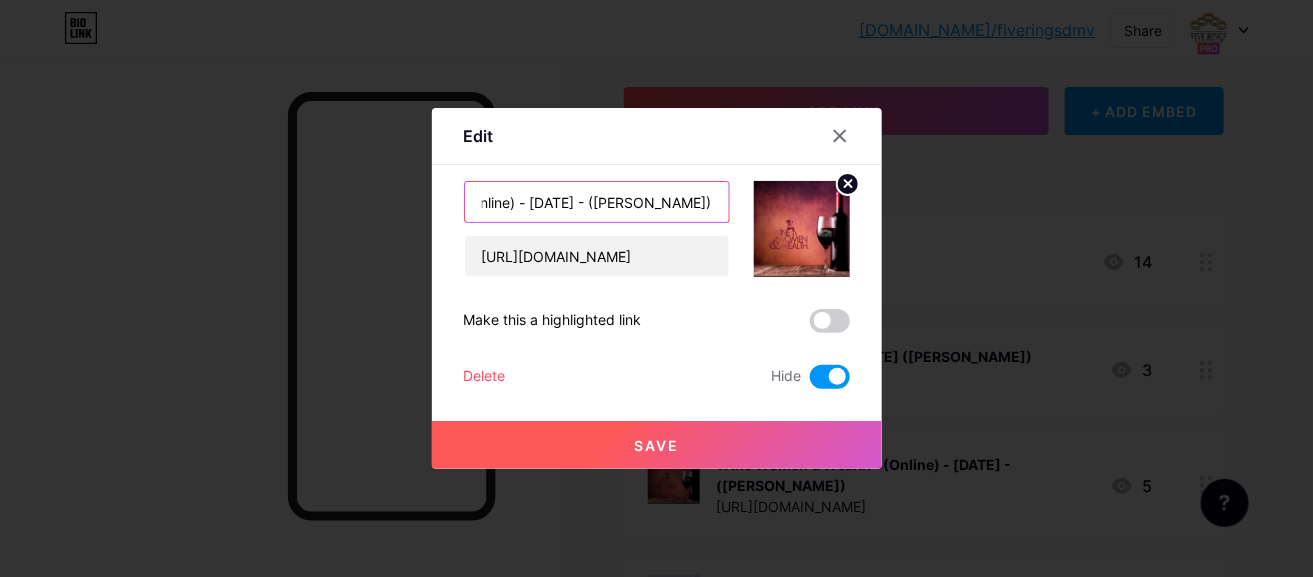 click on "Wine Women & Wealth® (Online) - [DATE] - ([PERSON_NAME])" at bounding box center [597, 202] 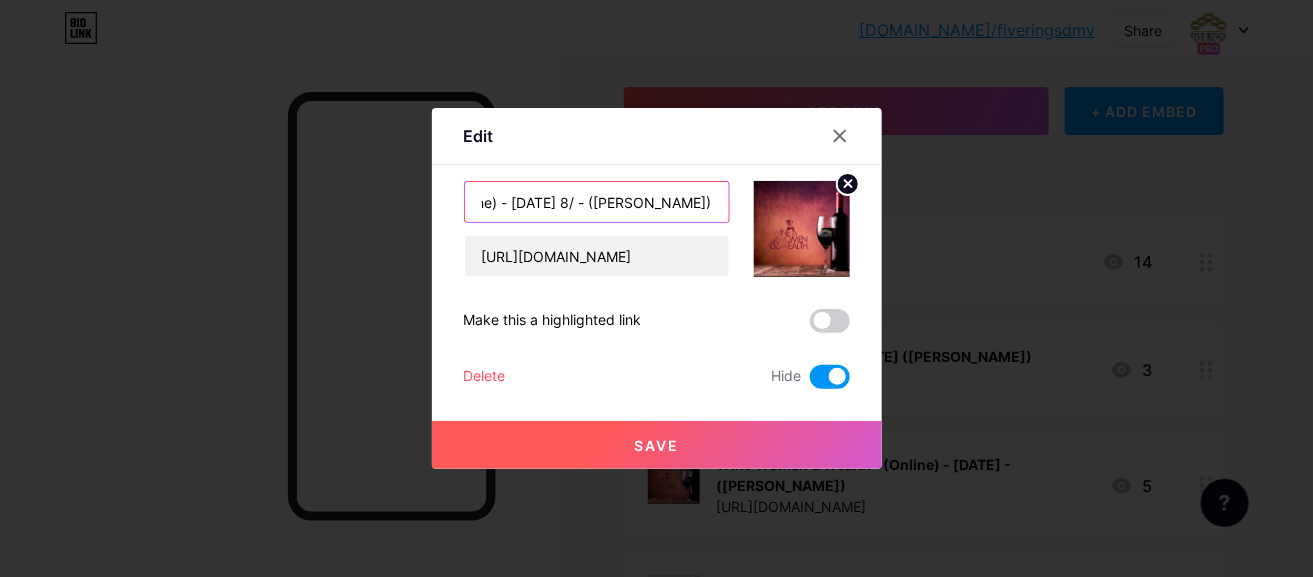 scroll, scrollTop: 0, scrollLeft: 212, axis: horizontal 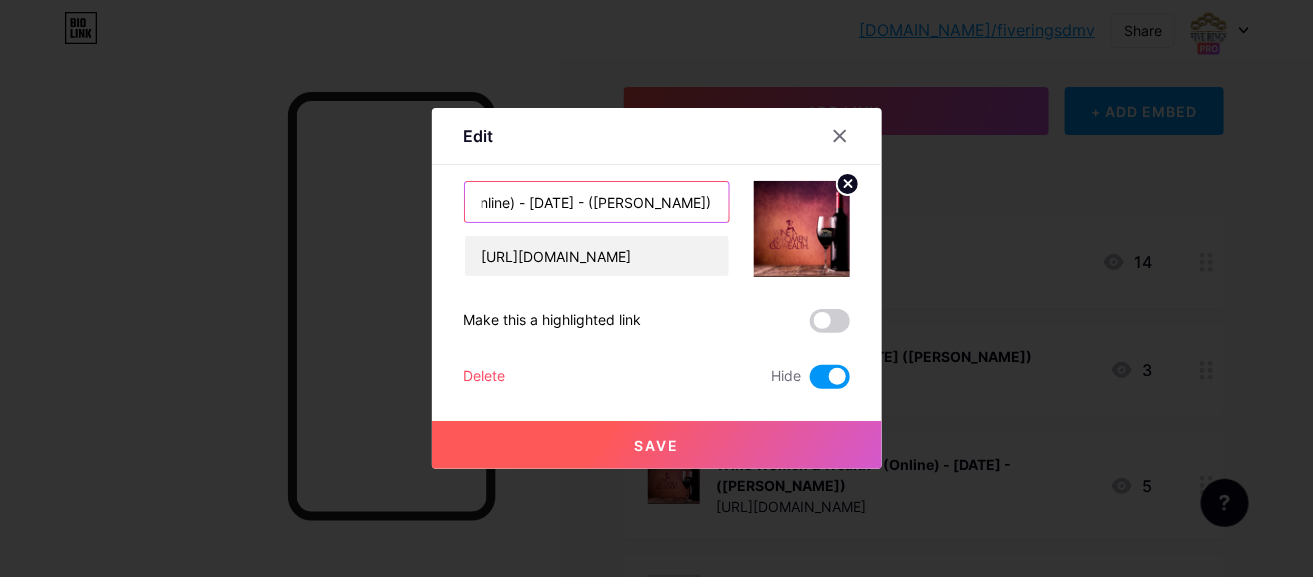 type on "Wine Women & Wealth® (Online) - [DATE] - ([PERSON_NAME])" 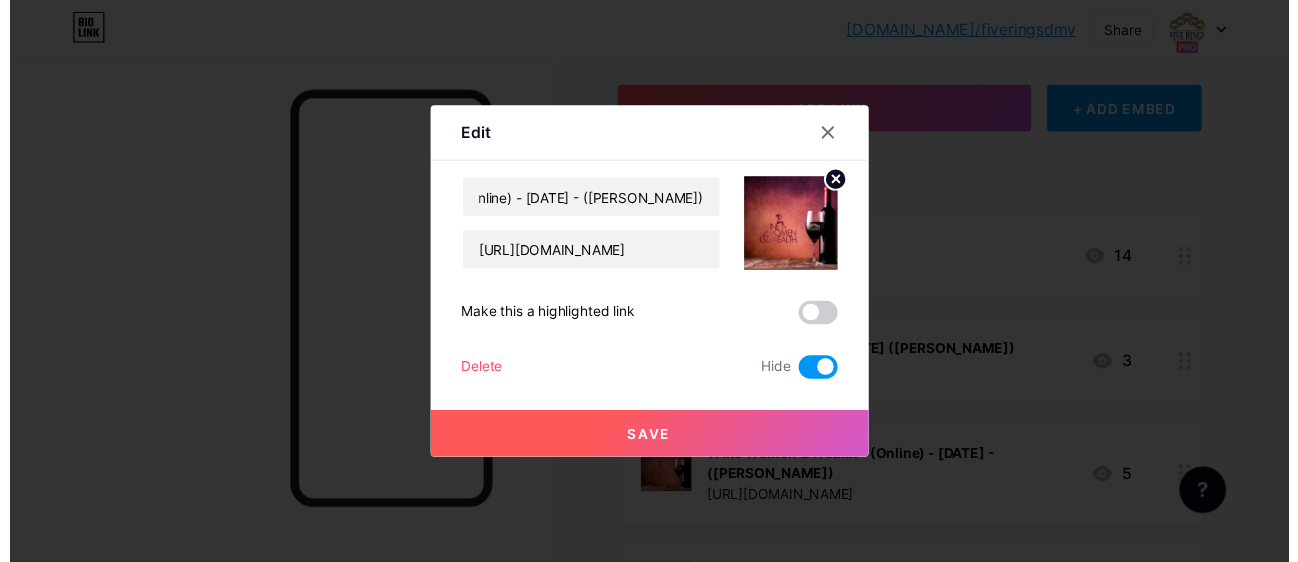 scroll, scrollTop: 0, scrollLeft: 0, axis: both 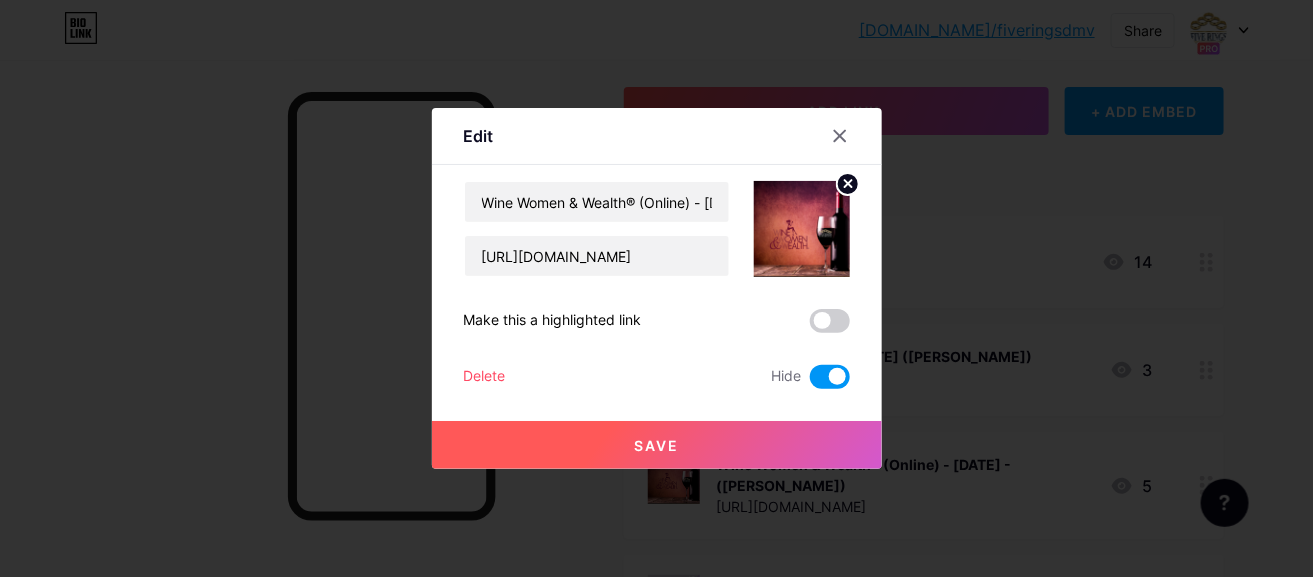 click at bounding box center (830, 377) 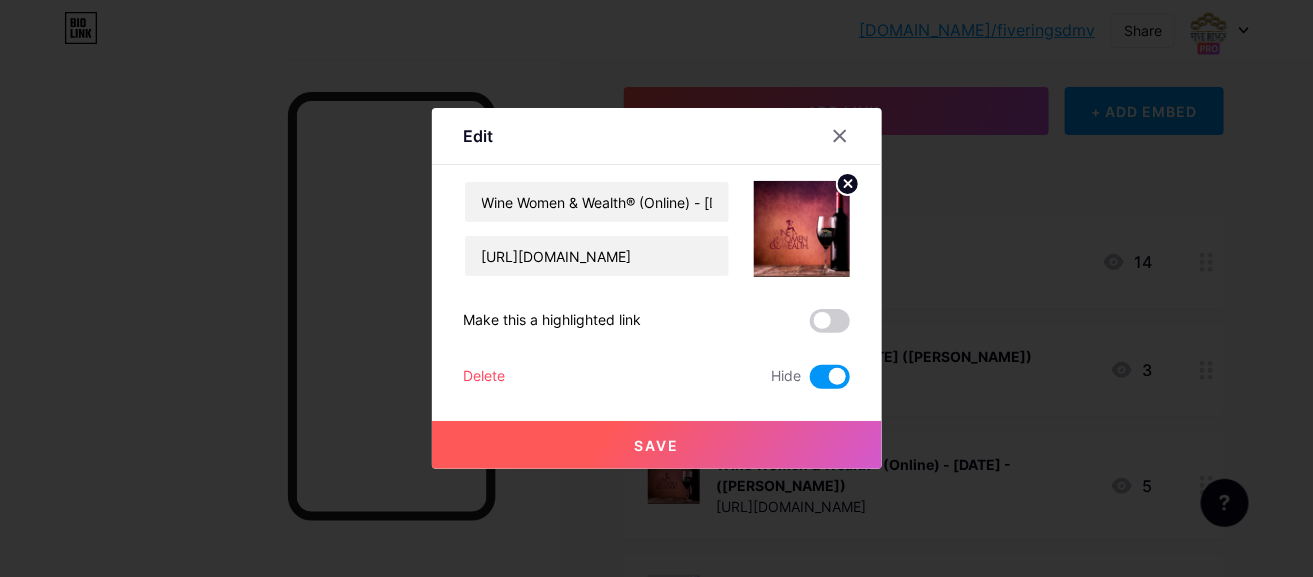 click at bounding box center (810, 382) 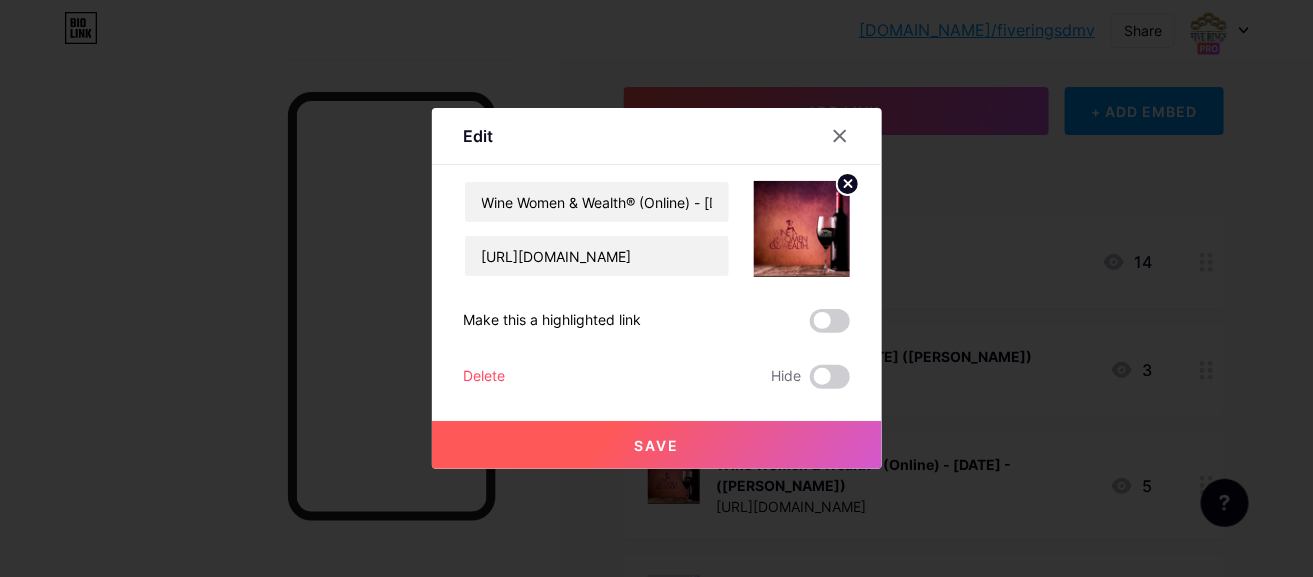 click on "Save" at bounding box center [656, 445] 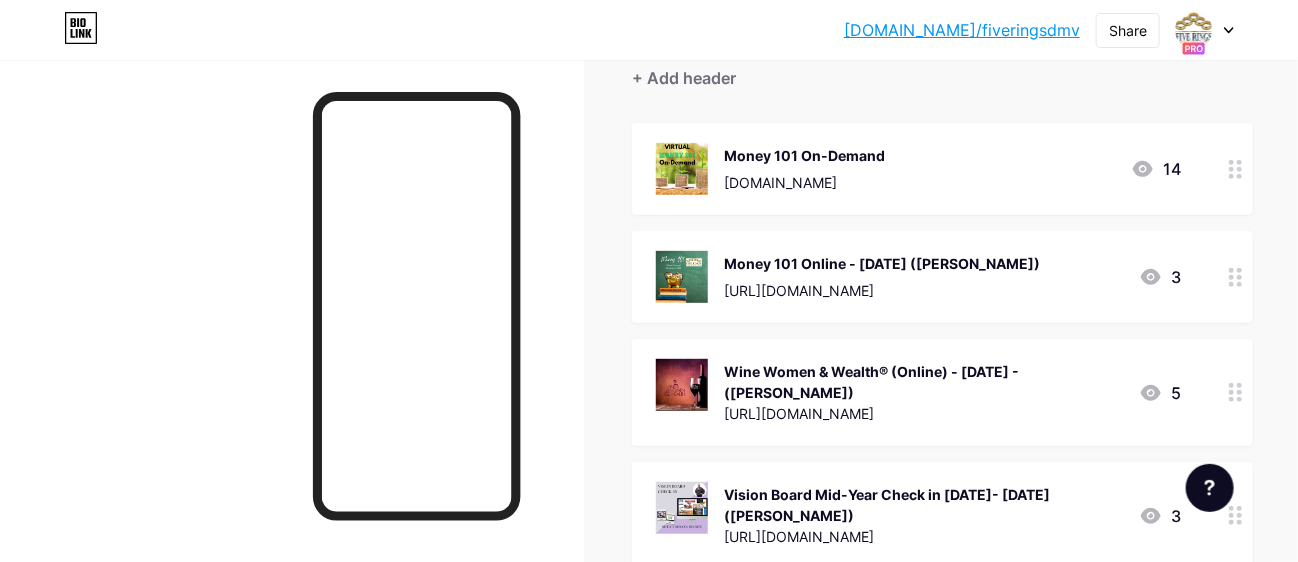 scroll, scrollTop: 300, scrollLeft: 0, axis: vertical 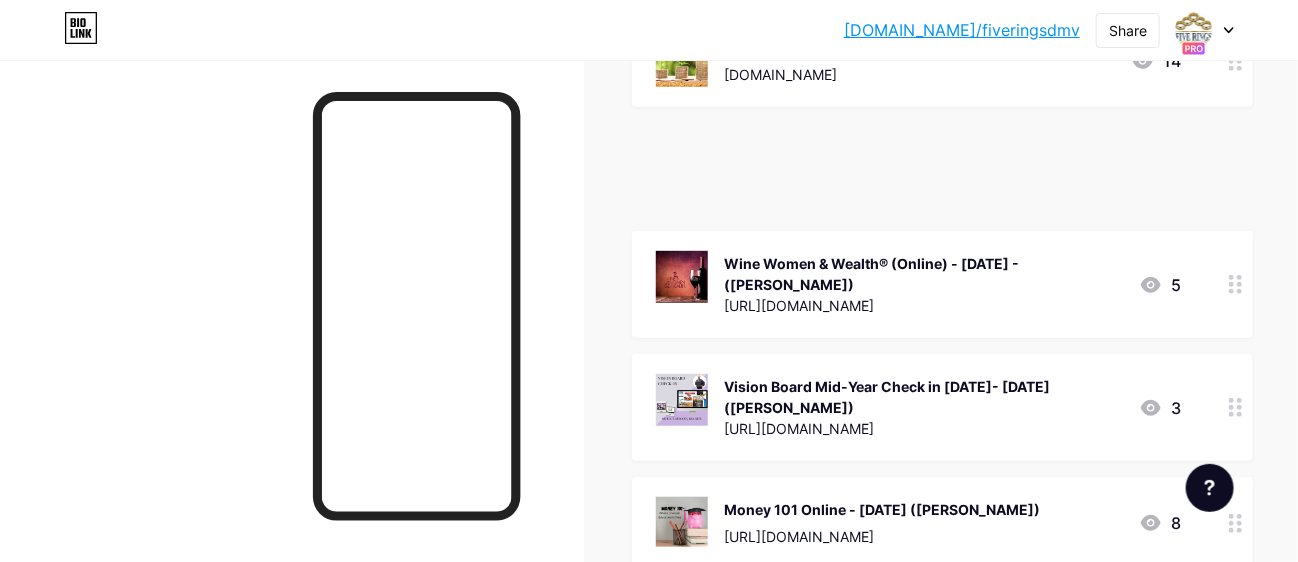 type 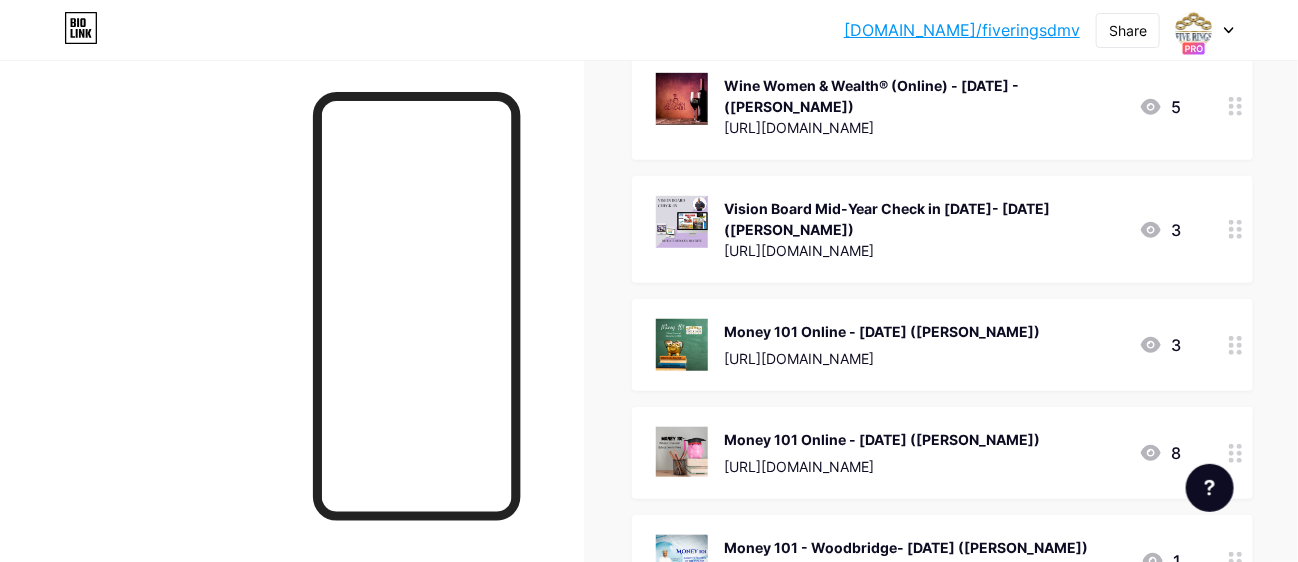 scroll, scrollTop: 400, scrollLeft: 0, axis: vertical 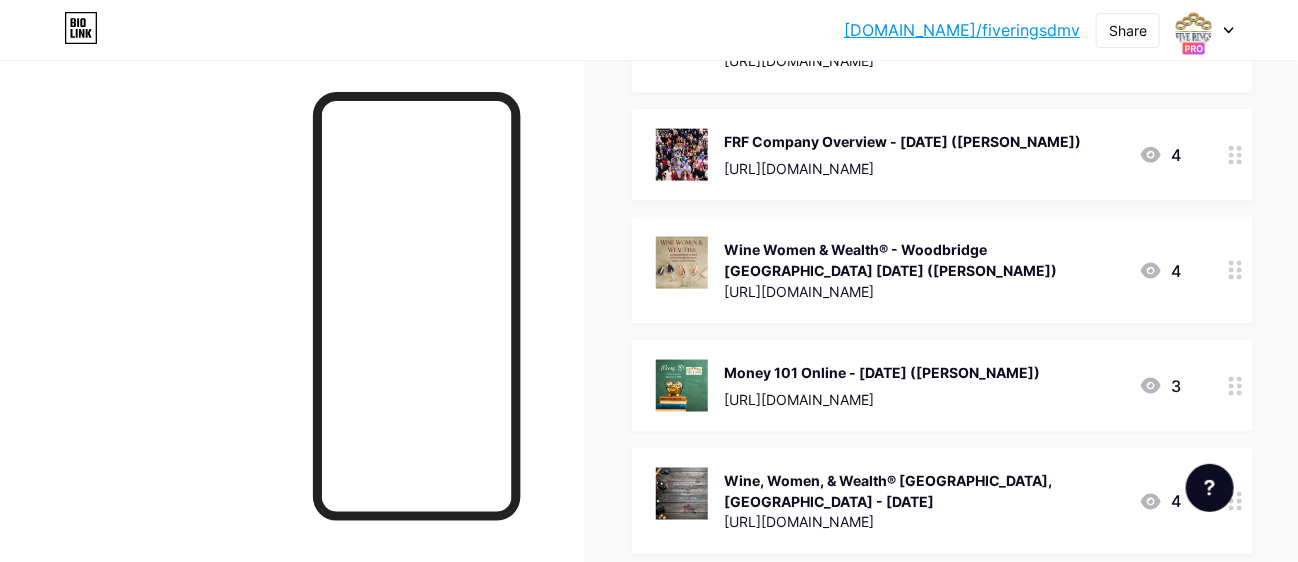 click on "[URL][DOMAIN_NAME]" at bounding box center [923, 522] 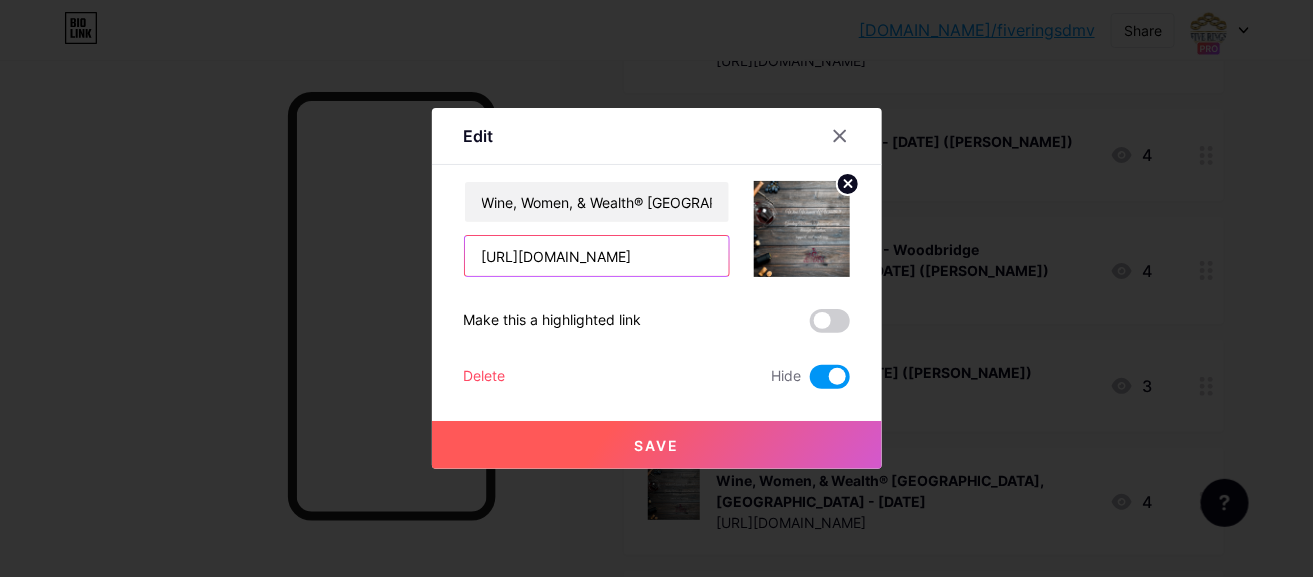scroll, scrollTop: 0, scrollLeft: 153, axis: horizontal 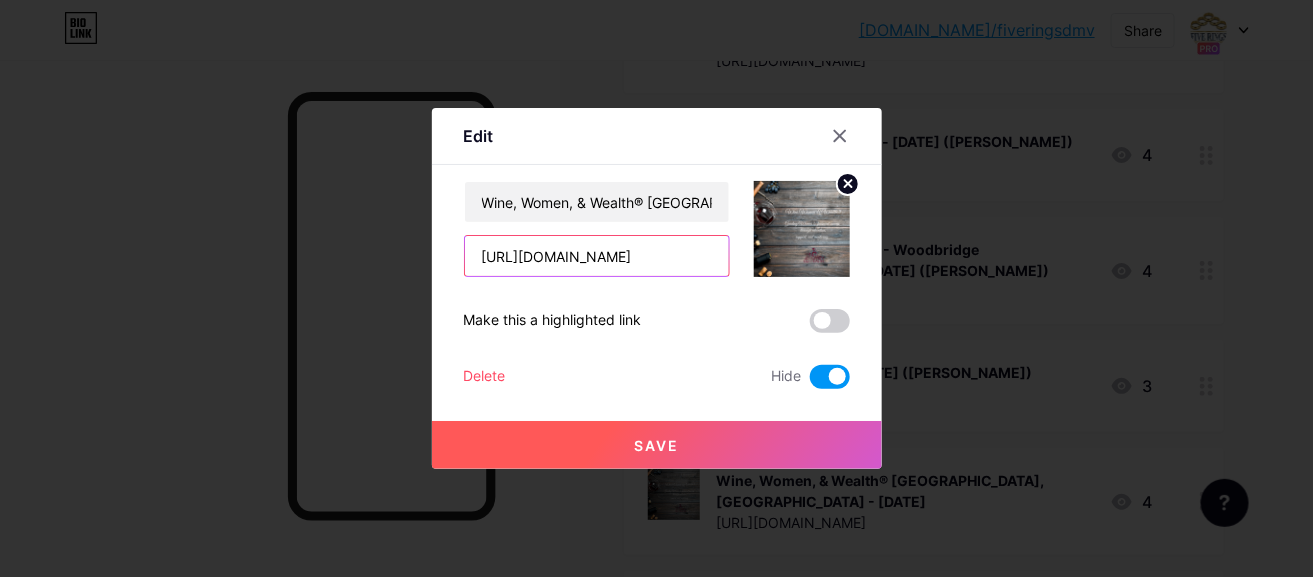 drag, startPoint x: 522, startPoint y: 253, endPoint x: 601, endPoint y: 252, distance: 79.00633 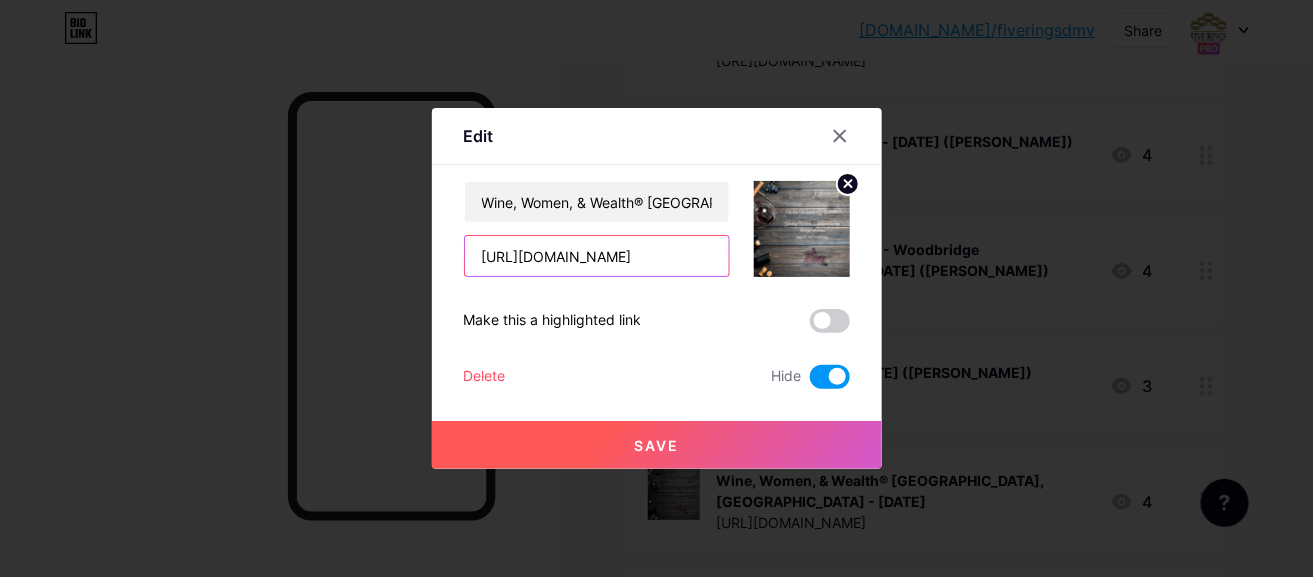 click on "[URL][DOMAIN_NAME]" at bounding box center [597, 256] 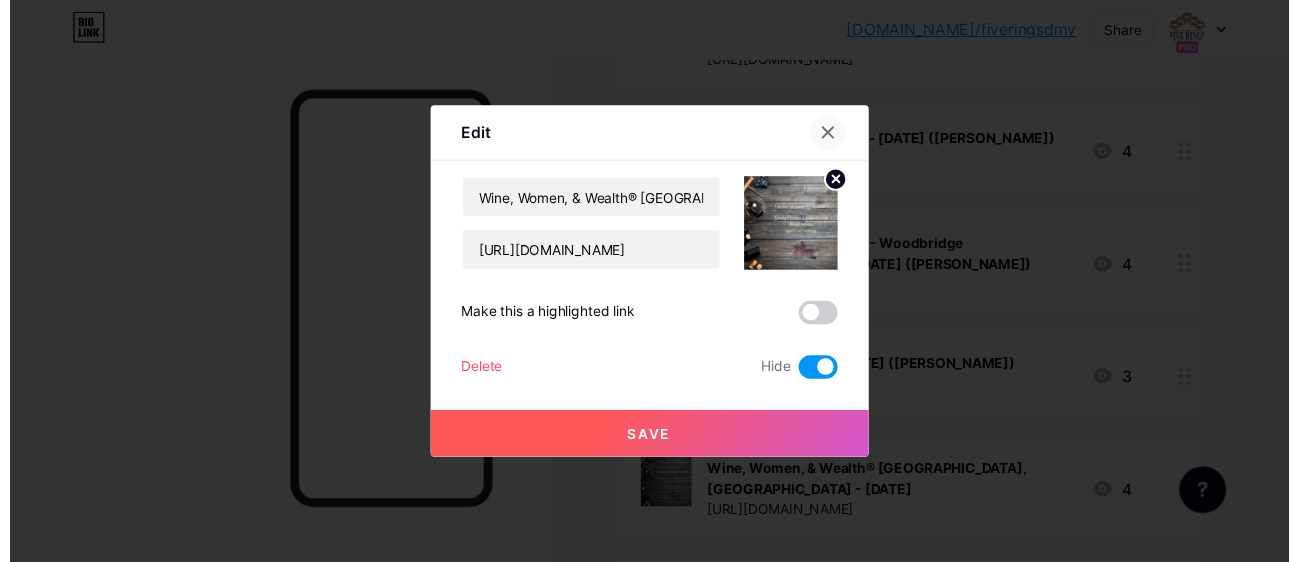 scroll, scrollTop: 0, scrollLeft: 0, axis: both 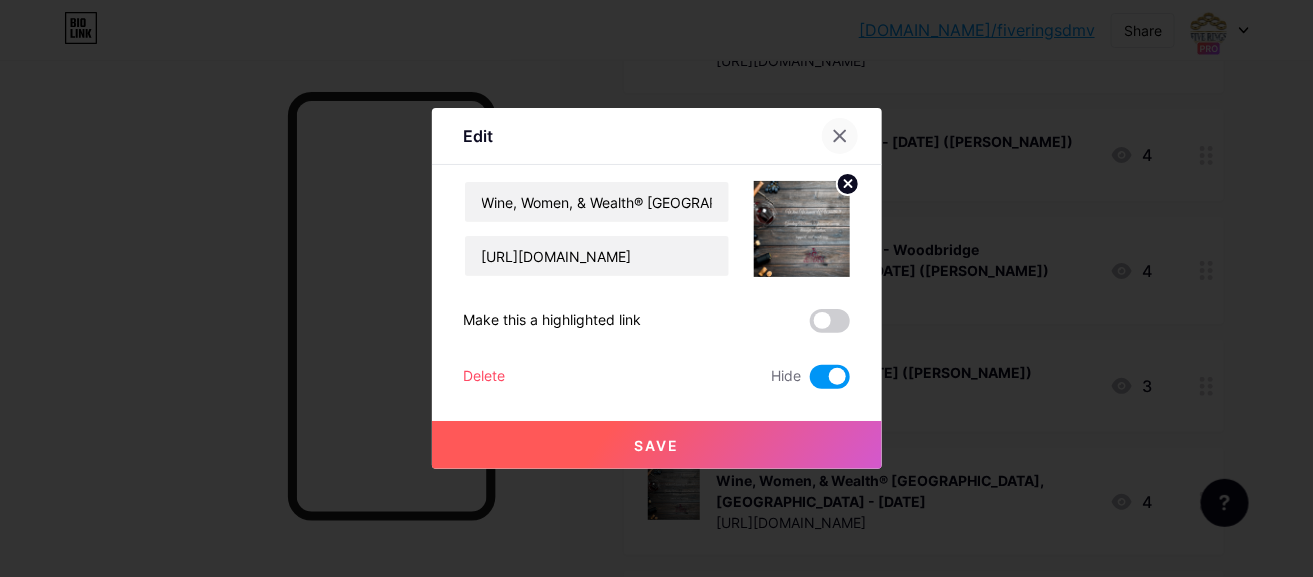 click 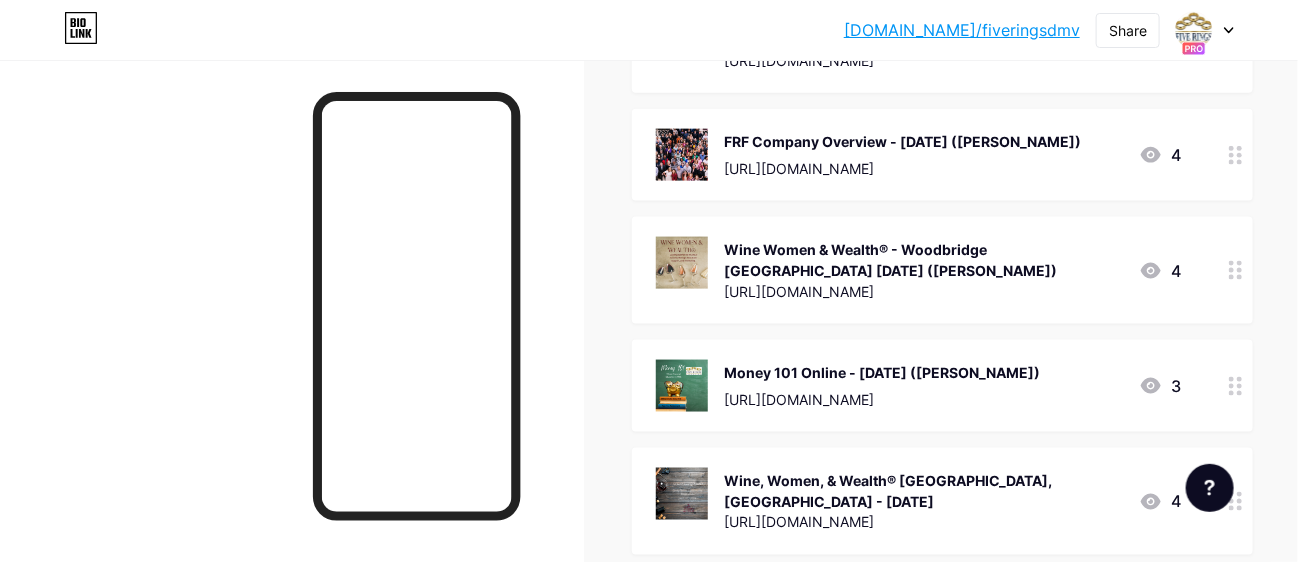 scroll, scrollTop: 1100, scrollLeft: 0, axis: vertical 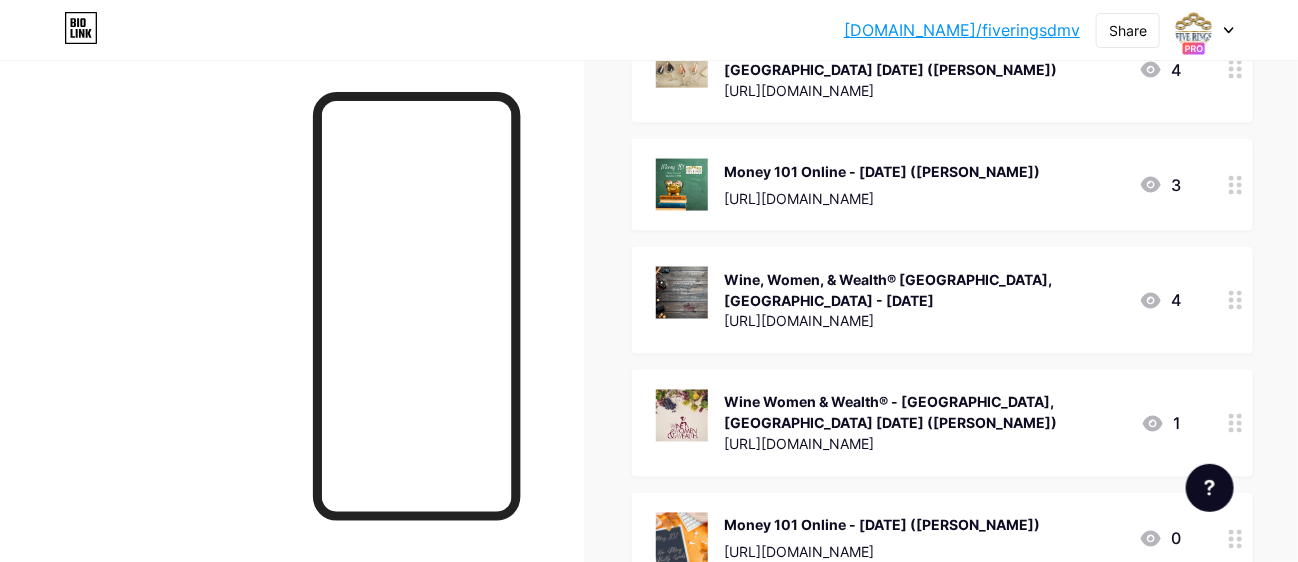 click on "[URL][DOMAIN_NAME]" at bounding box center [923, 321] 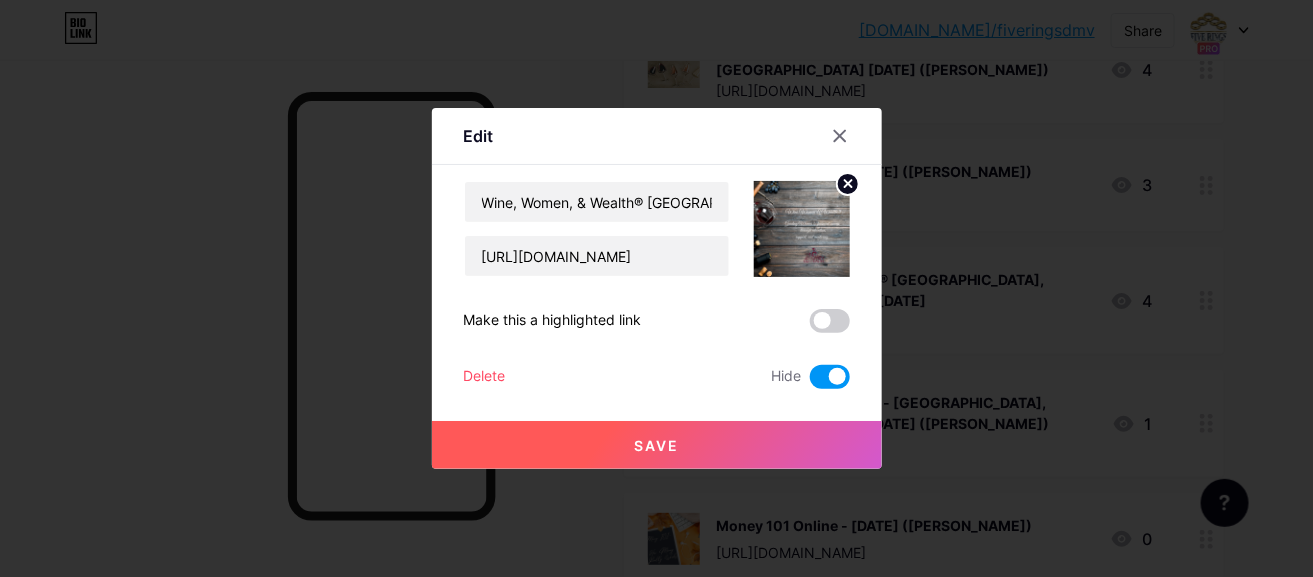 click at bounding box center [830, 377] 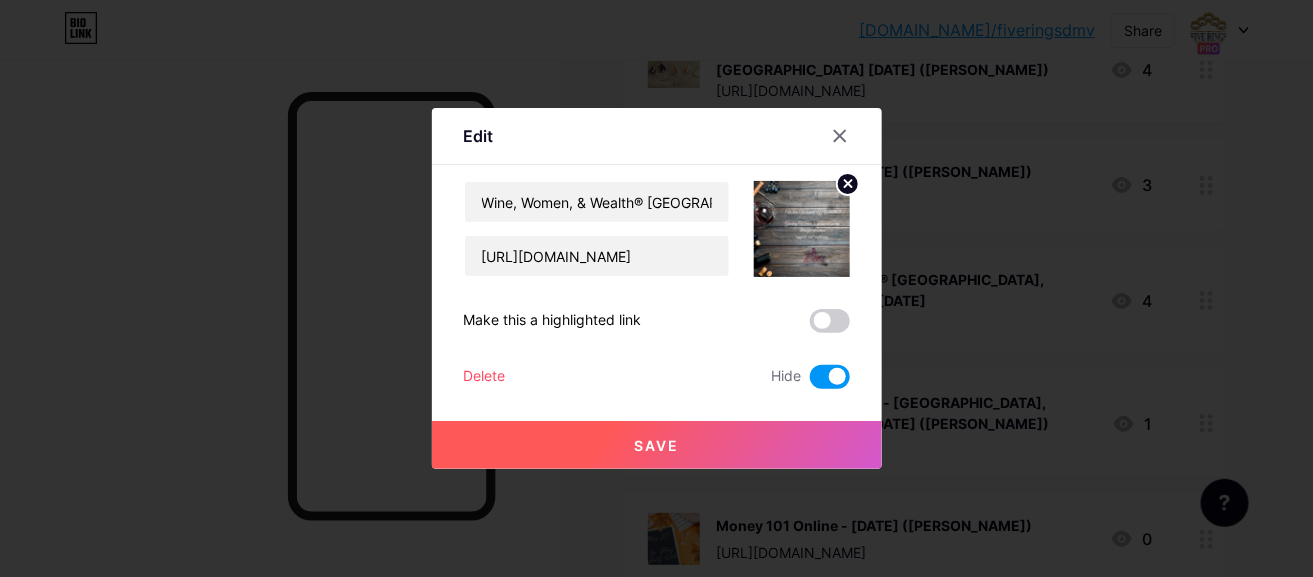 click at bounding box center (810, 382) 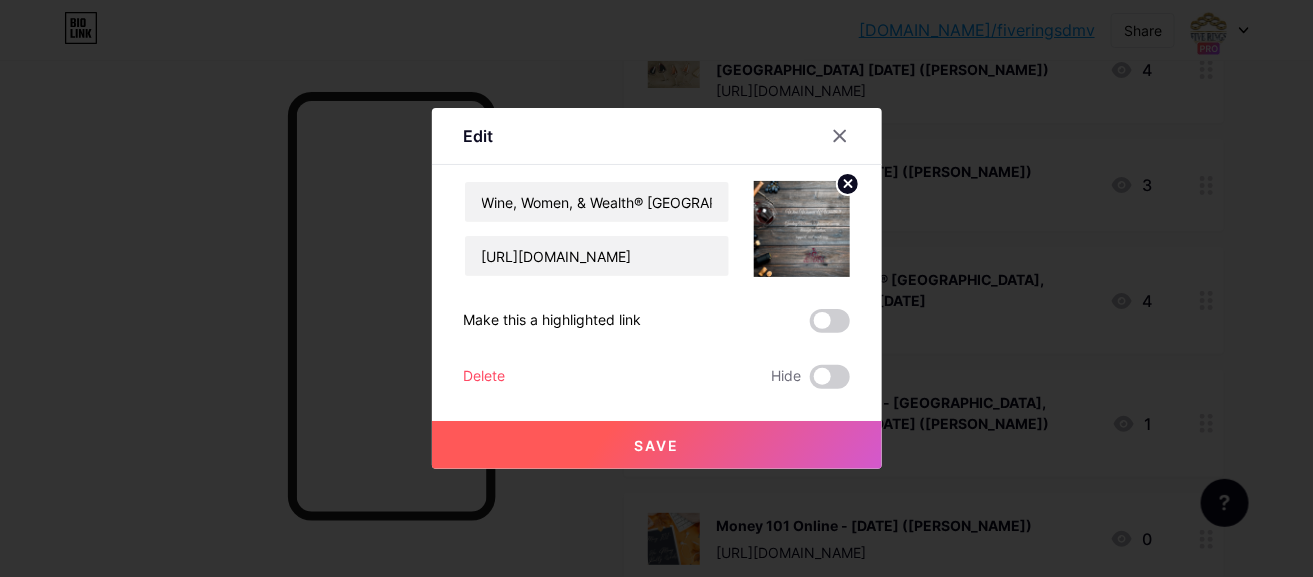 click on "Save" at bounding box center [656, 445] 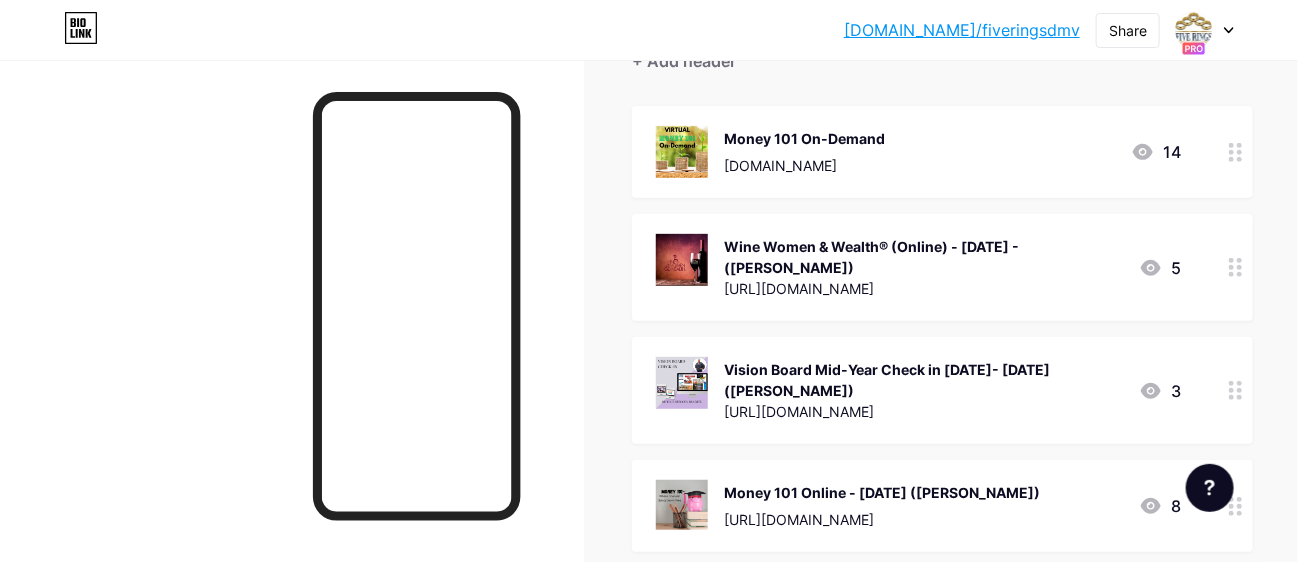 scroll, scrollTop: 200, scrollLeft: 0, axis: vertical 